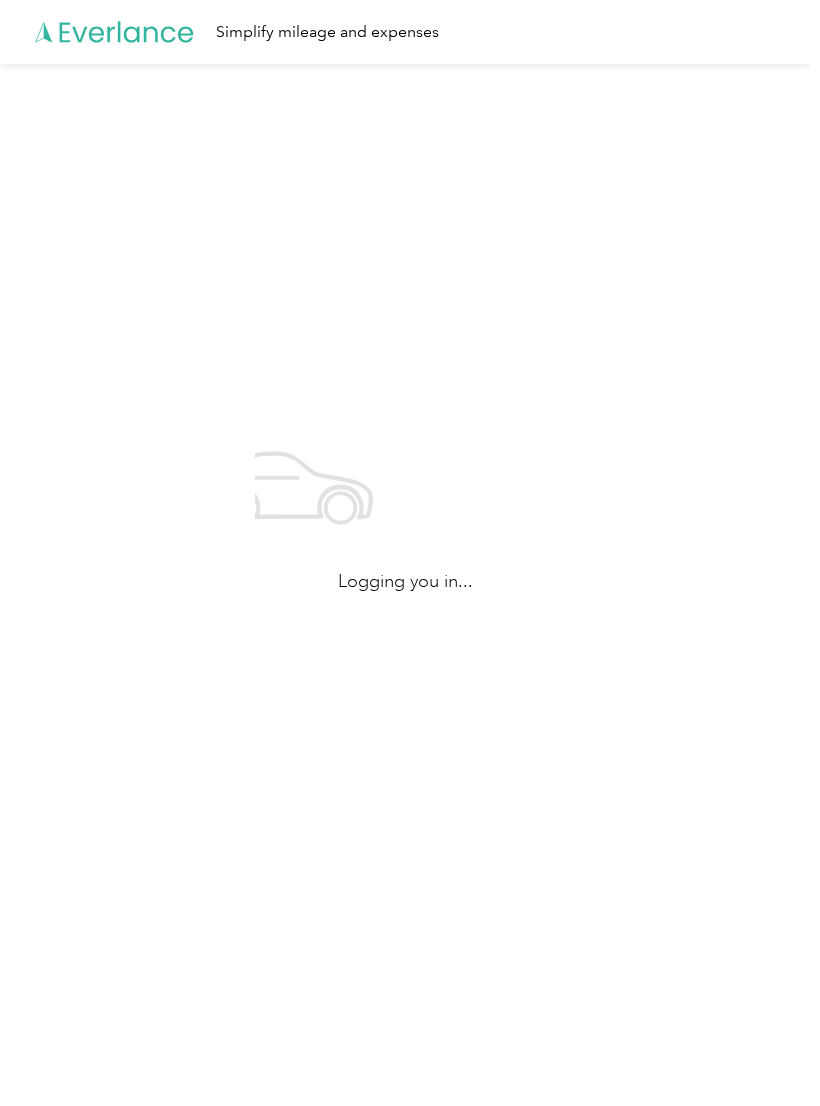 scroll, scrollTop: 0, scrollLeft: 0, axis: both 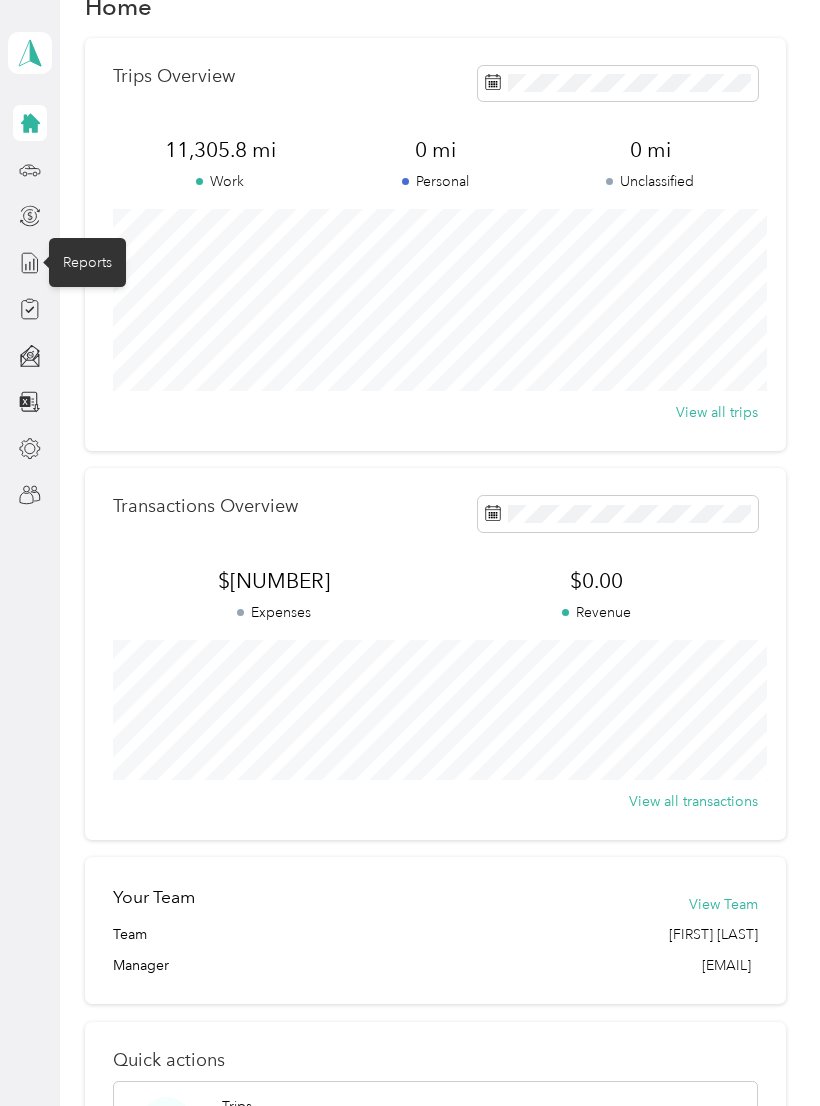 click 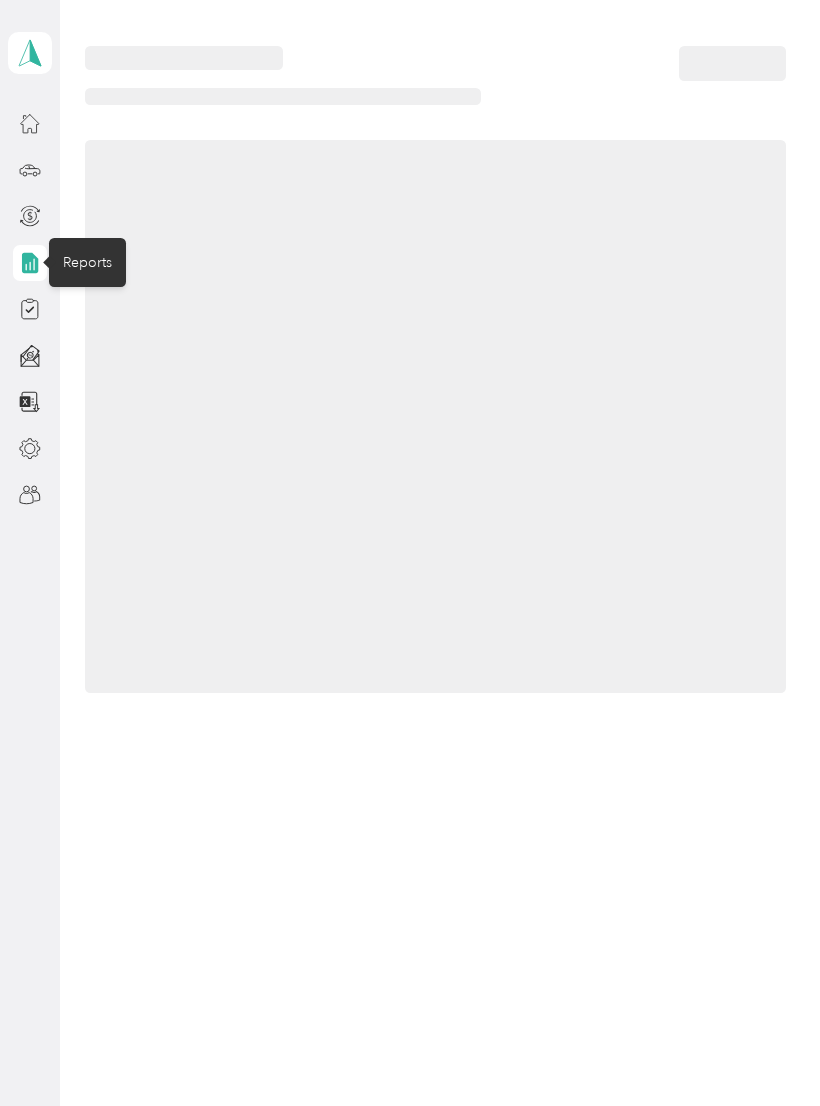 scroll, scrollTop: 0, scrollLeft: 0, axis: both 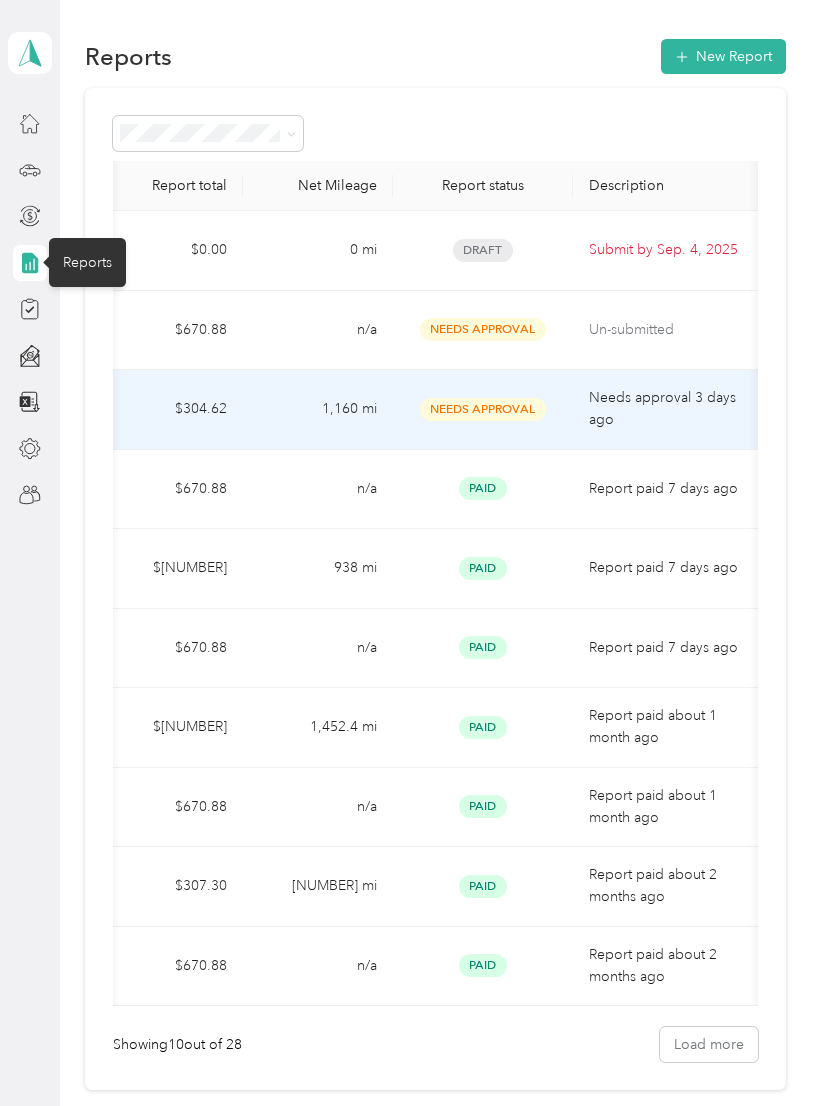 click on "Needs approval 3 days ago" at bounding box center (673, 409) 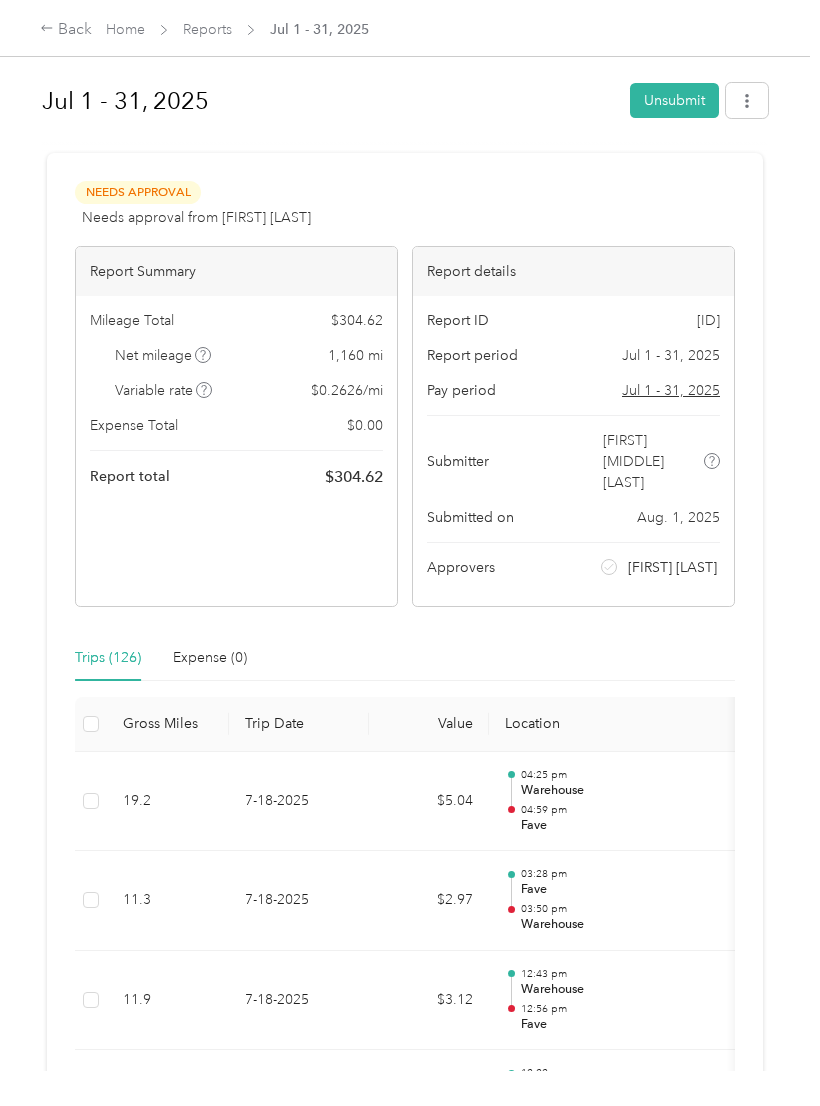 scroll, scrollTop: 0, scrollLeft: 0, axis: both 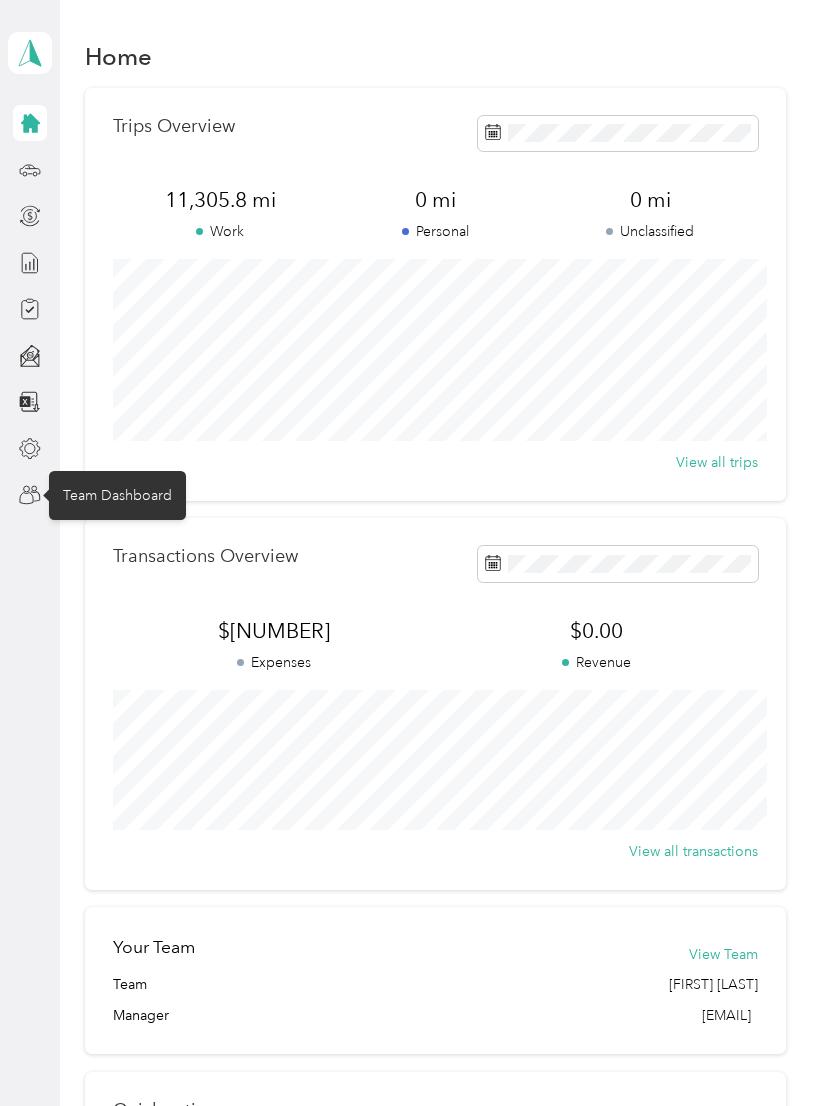 click 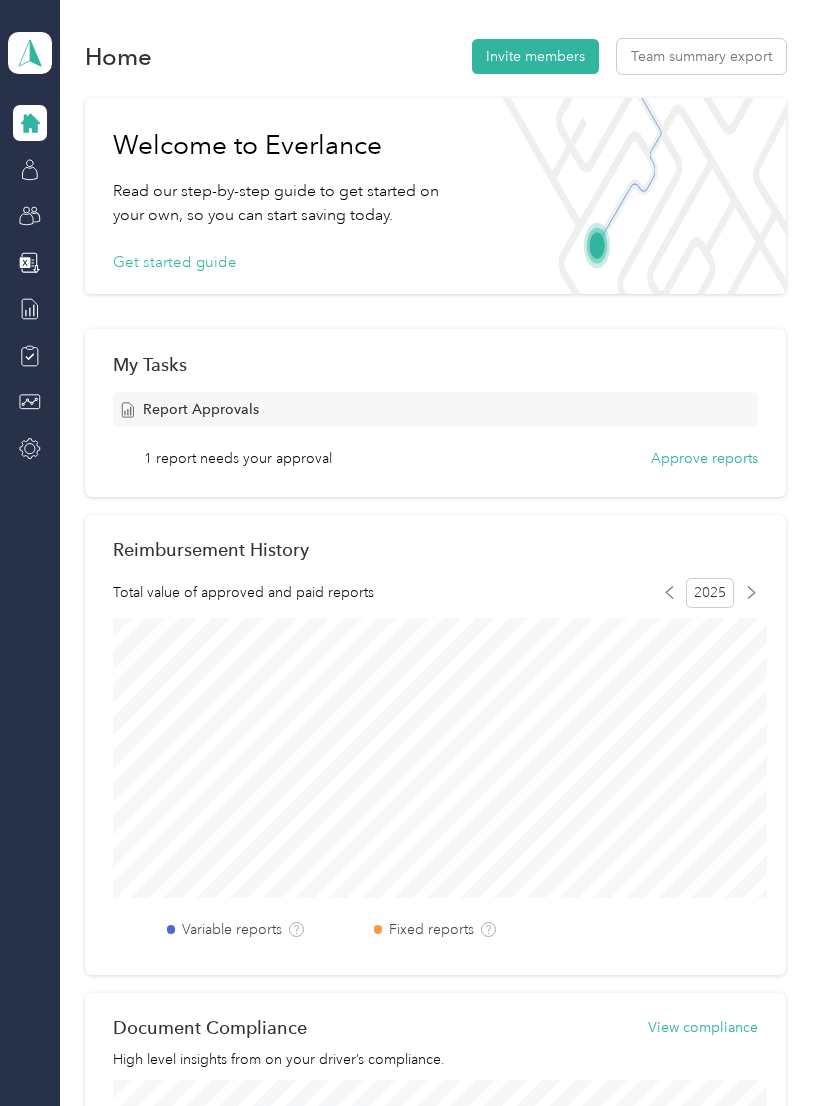 click on "Approve reports" at bounding box center (704, 458) 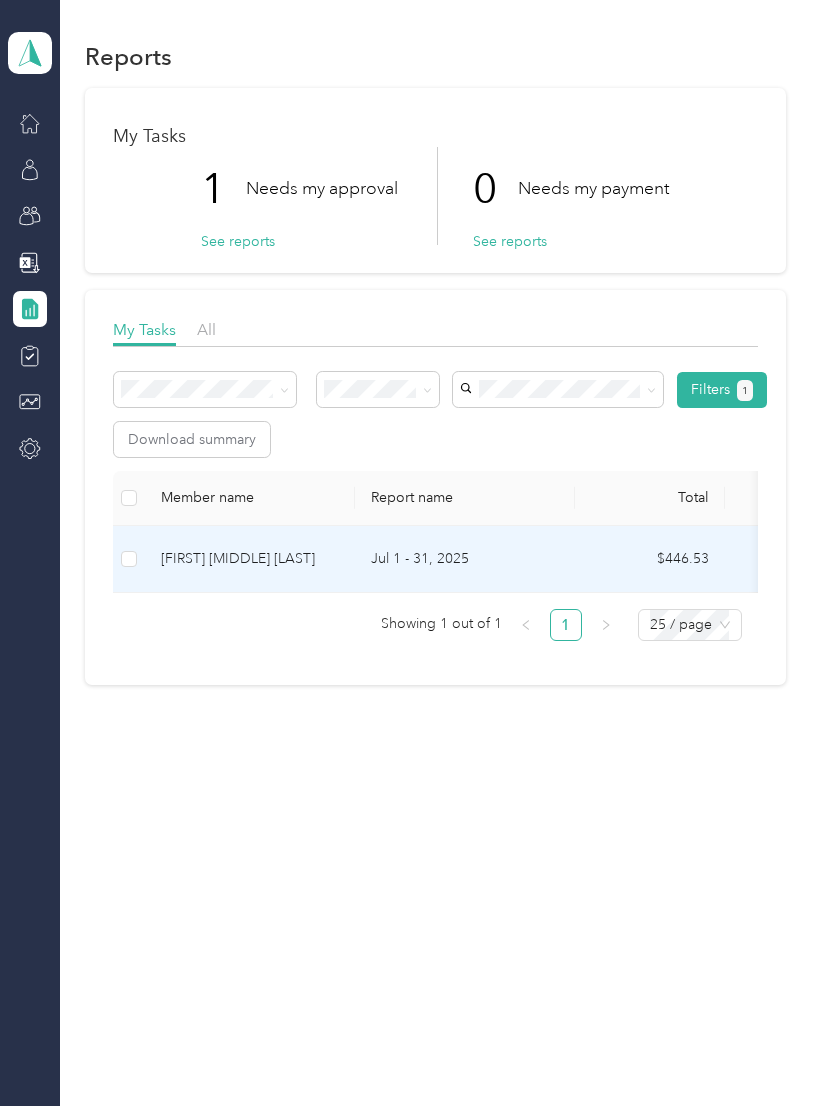 click on "$446.53" at bounding box center (650, 559) 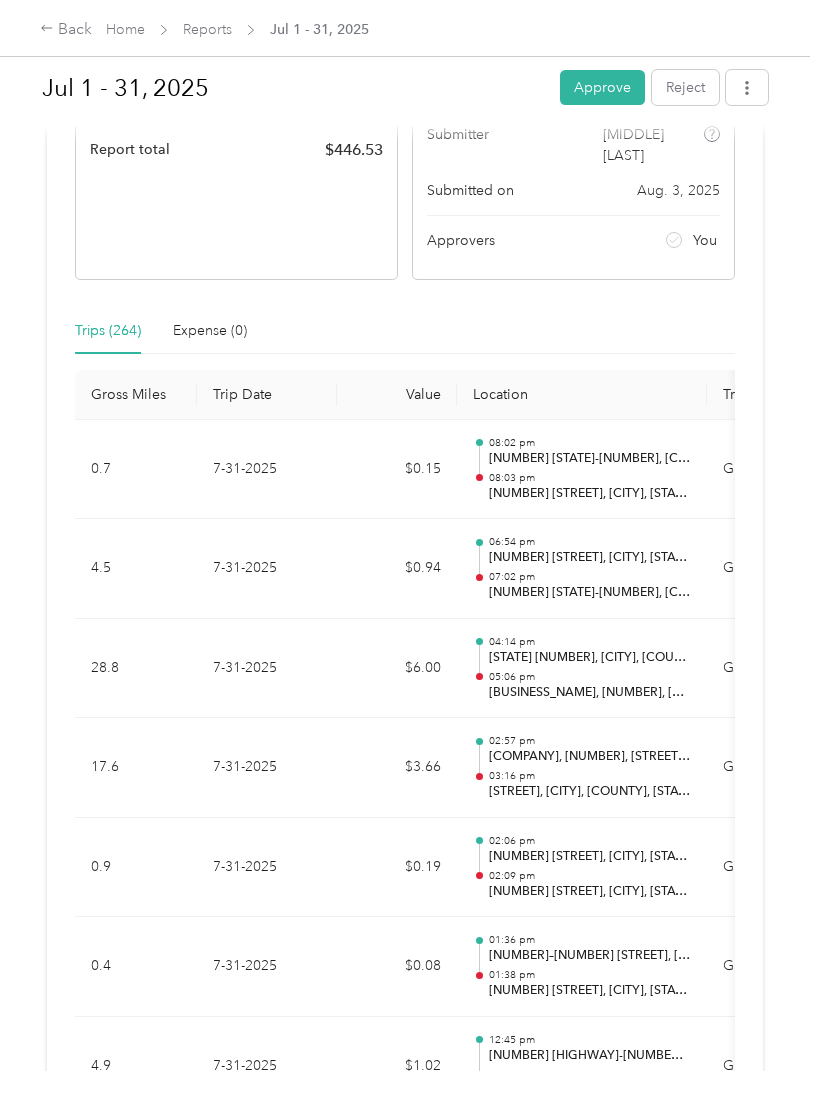 scroll, scrollTop: 325, scrollLeft: 0, axis: vertical 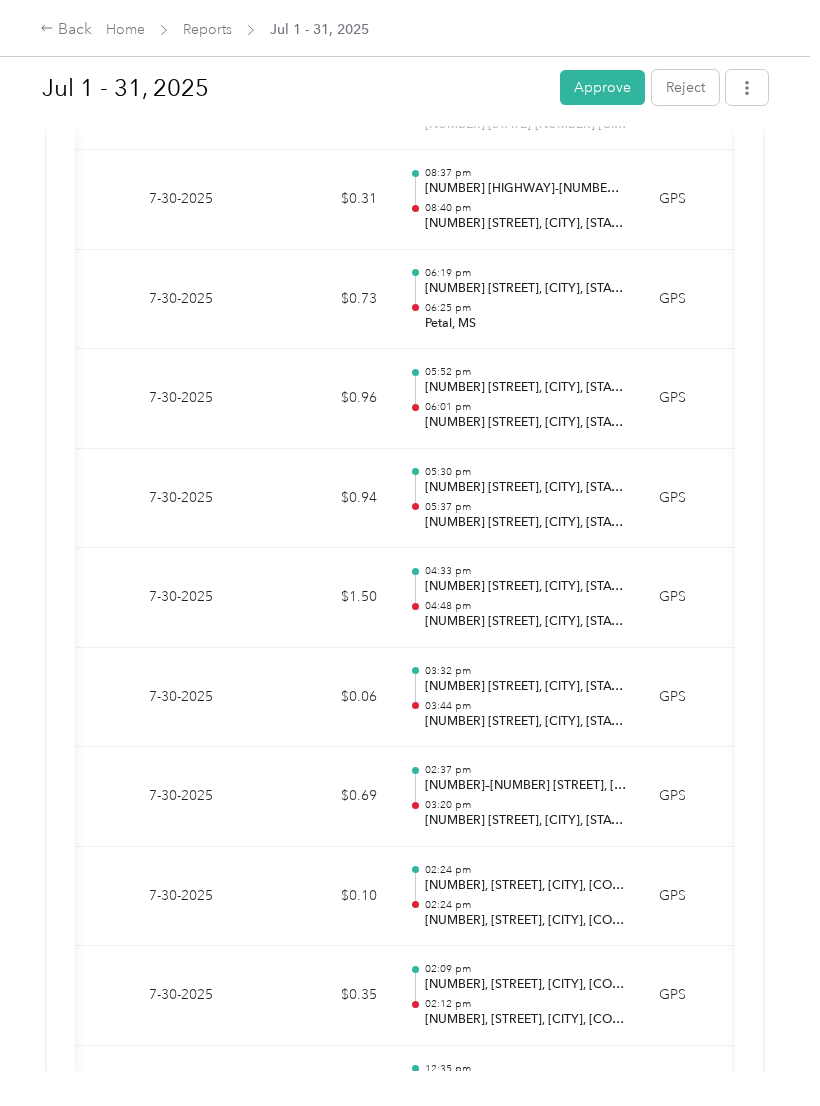 click on "[TIME] [NUMBER] [STREET], [CITY], [STATE] [TIME] [NUMBER] [STREET], [CITY], [STATE]" at bounding box center (518, 698) 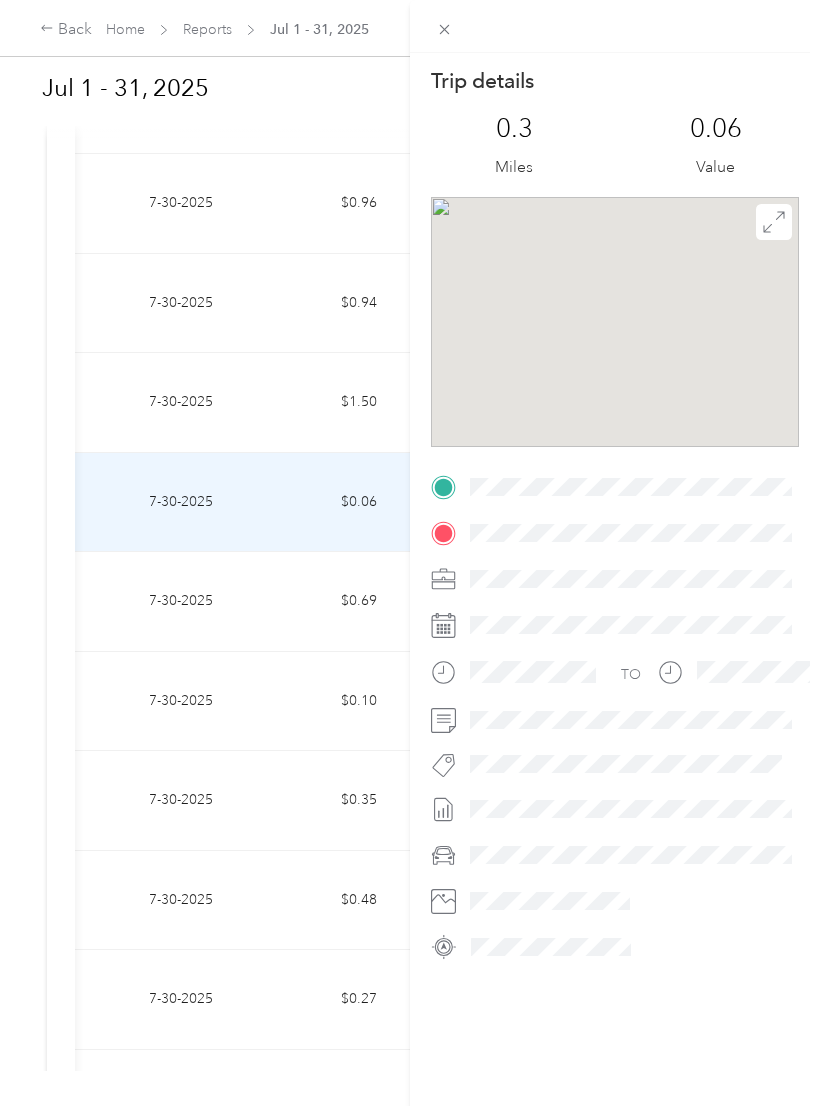 scroll, scrollTop: 2132, scrollLeft: 0, axis: vertical 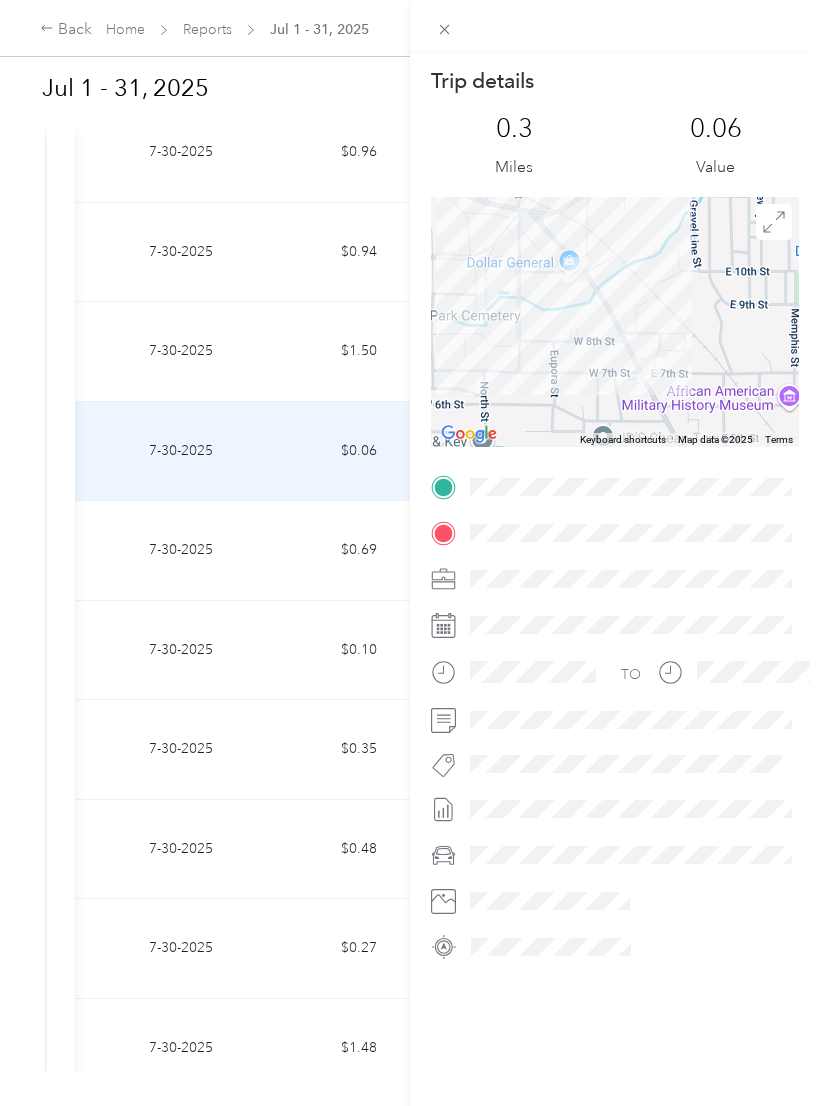 click on "Trip details This trip cannot be edited because it is either under review, approved, or paid. Contact your Team Manager to edit it. [NUMBER] Miles $[NUMBER] Value To navigate the map with touch gestures double-tap and hold your finger on the map, then drag the map. ← Move left → Move right ↑ Move up ↓ Move down + Zoom in - Zoom out Home Jump left by [NUMBER]% End Jump right by [NUMBER]% Page Up Jump up by [NUMBER]% Page Down Jump down by [NUMBER]% Keyboard shortcuts Map Data Map data ©[YEAR] Map data ©[YEAR] [NUMBER] m Click to toggle between metric and imperial units Terms Report a map error TO" at bounding box center (410, 553) 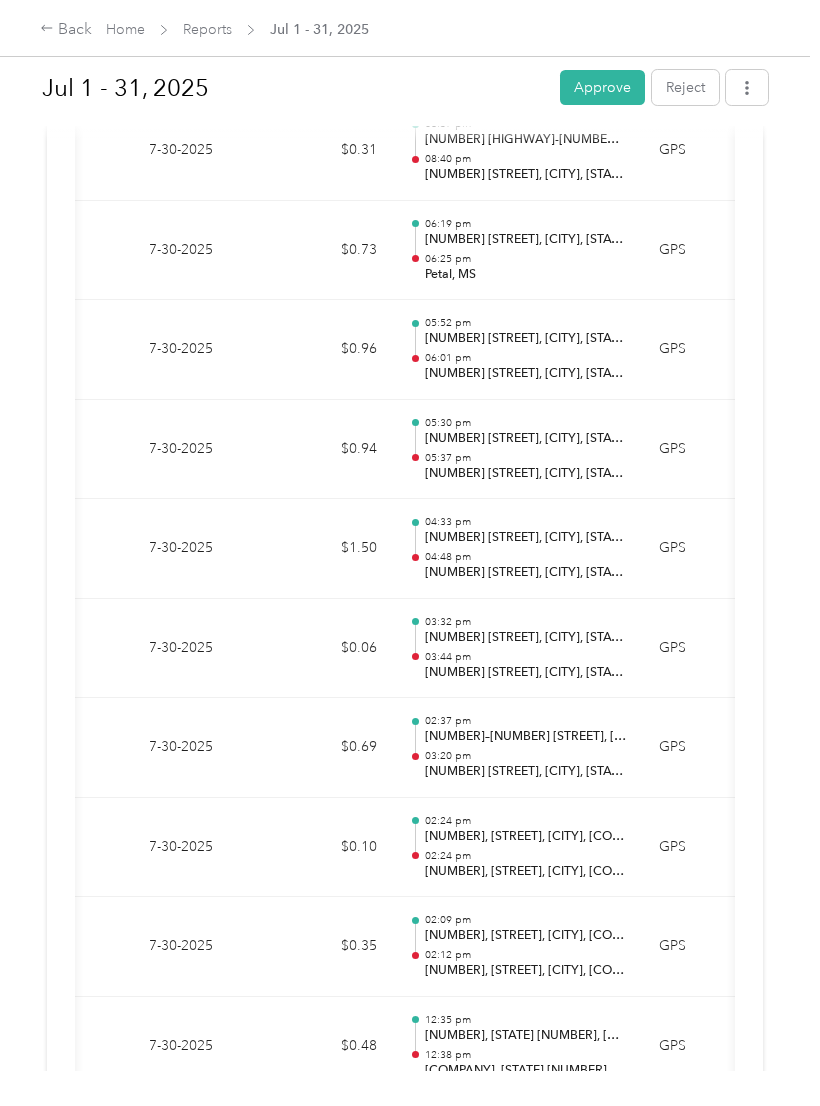 scroll, scrollTop: 1921, scrollLeft: 0, axis: vertical 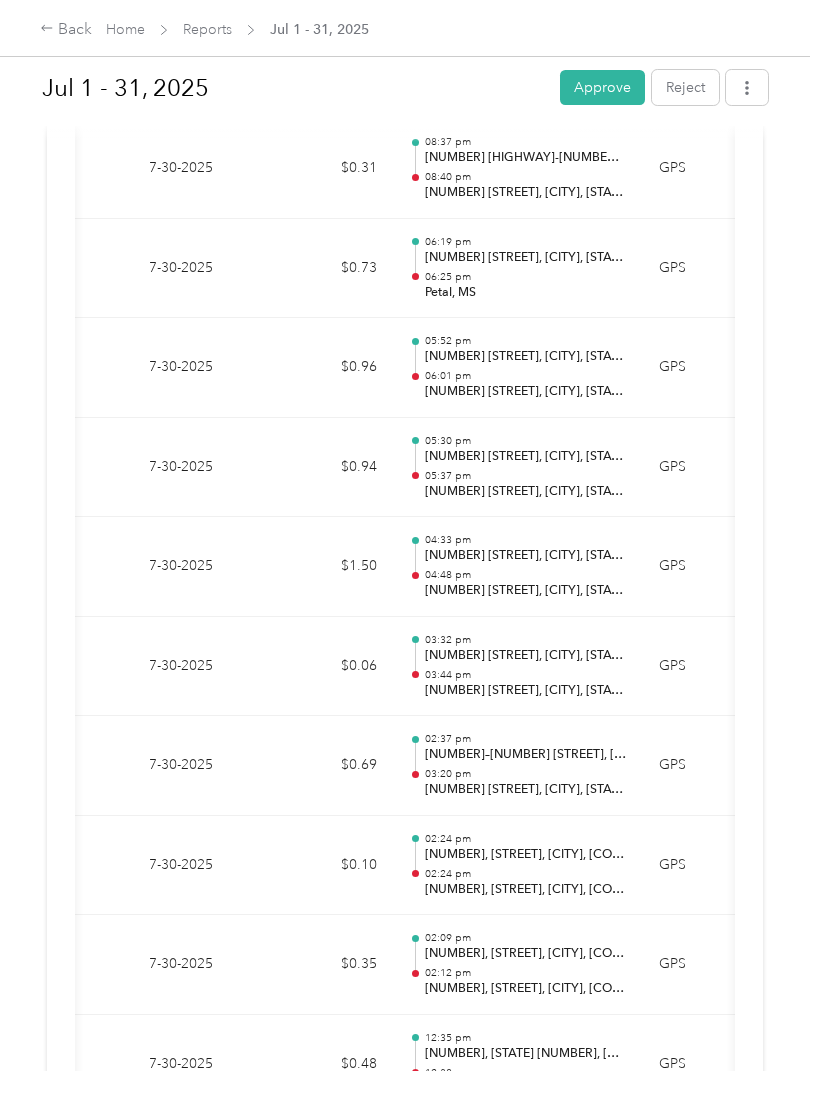 click on "GPS" at bounding box center [708, 468] 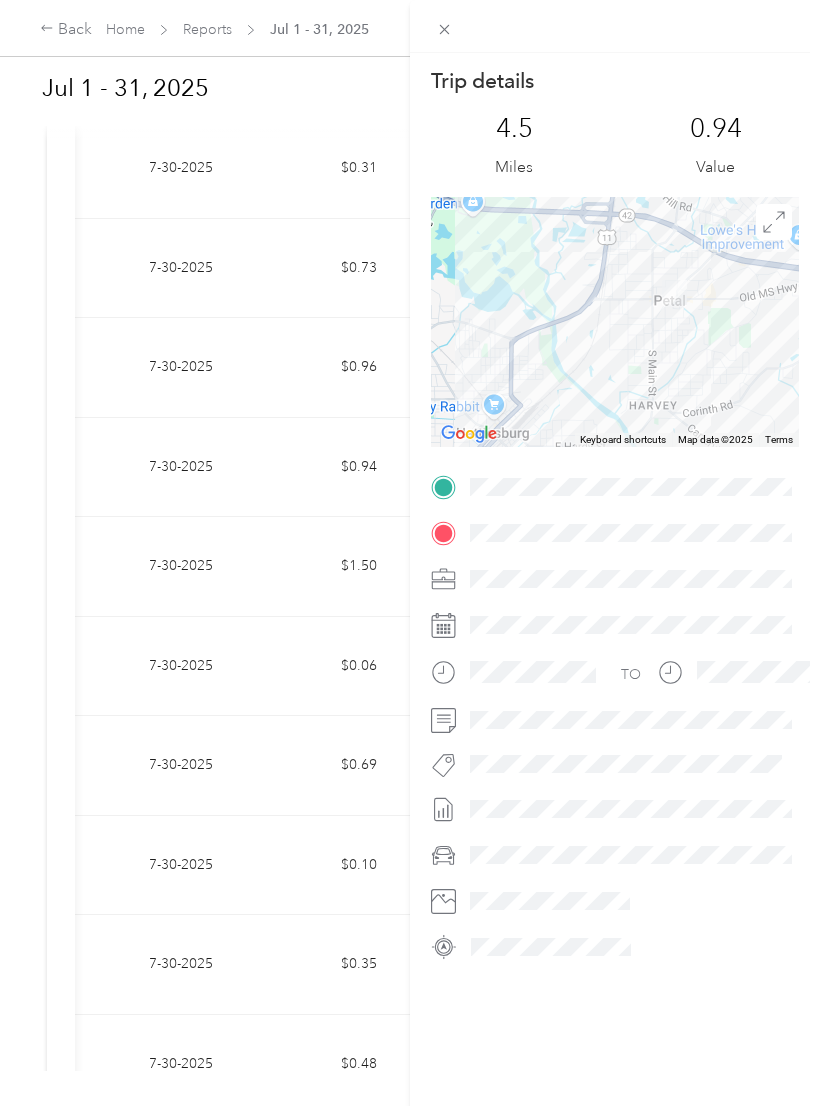 click on "Trip details This trip cannot be edited because it is either under review, approved, or paid. Contact your Team Manager to edit it. 4.5 Miles 0.94 Value To navigate the map with touch gestures double-tap and hold your finger on the map, then drag the map. ← Move left → Move right ↑ Move up ↓ Move down + Zoom in - Zoom out Home Jump left by 75% End Jump right by 75% Page Up Jump up by 75% Page Down Jump down by 75% Keyboard shortcuts Map Data Map data ©2025 Map data ©2025 1 km Click to toggle between metric and imperial units Terms Report a map error TO" at bounding box center [410, 553] 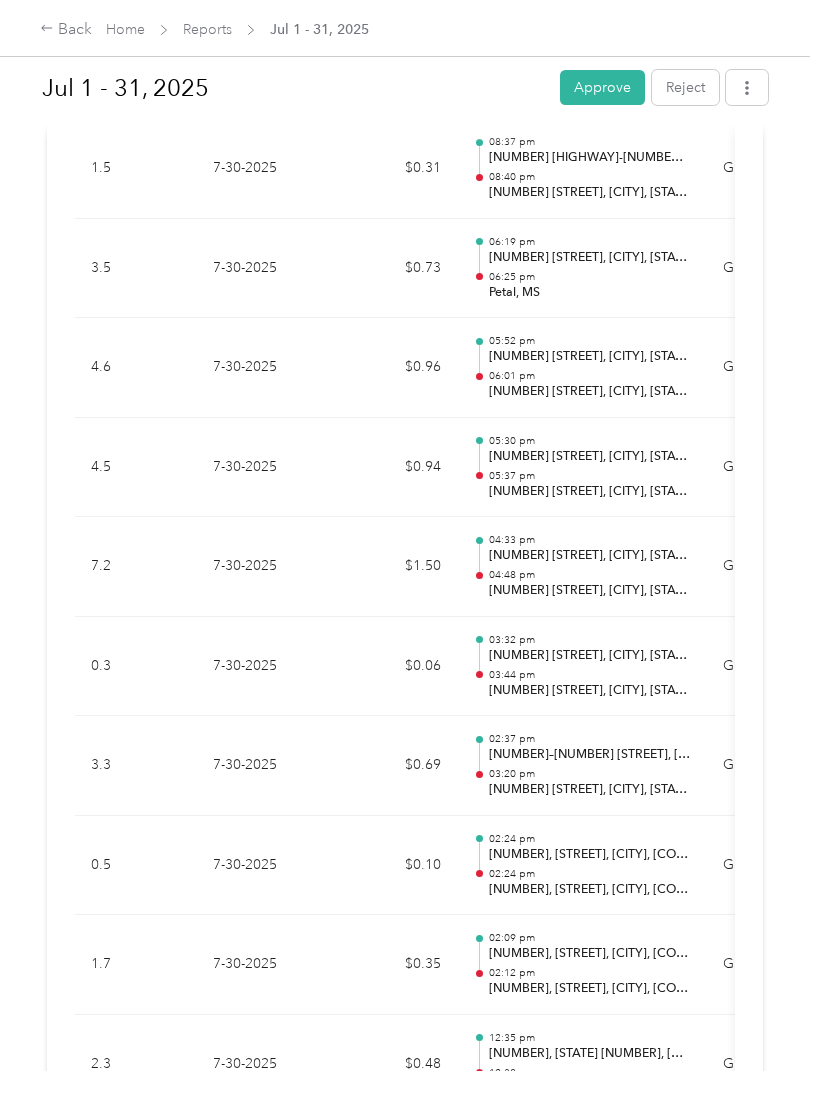scroll, scrollTop: 0, scrollLeft: 0, axis: both 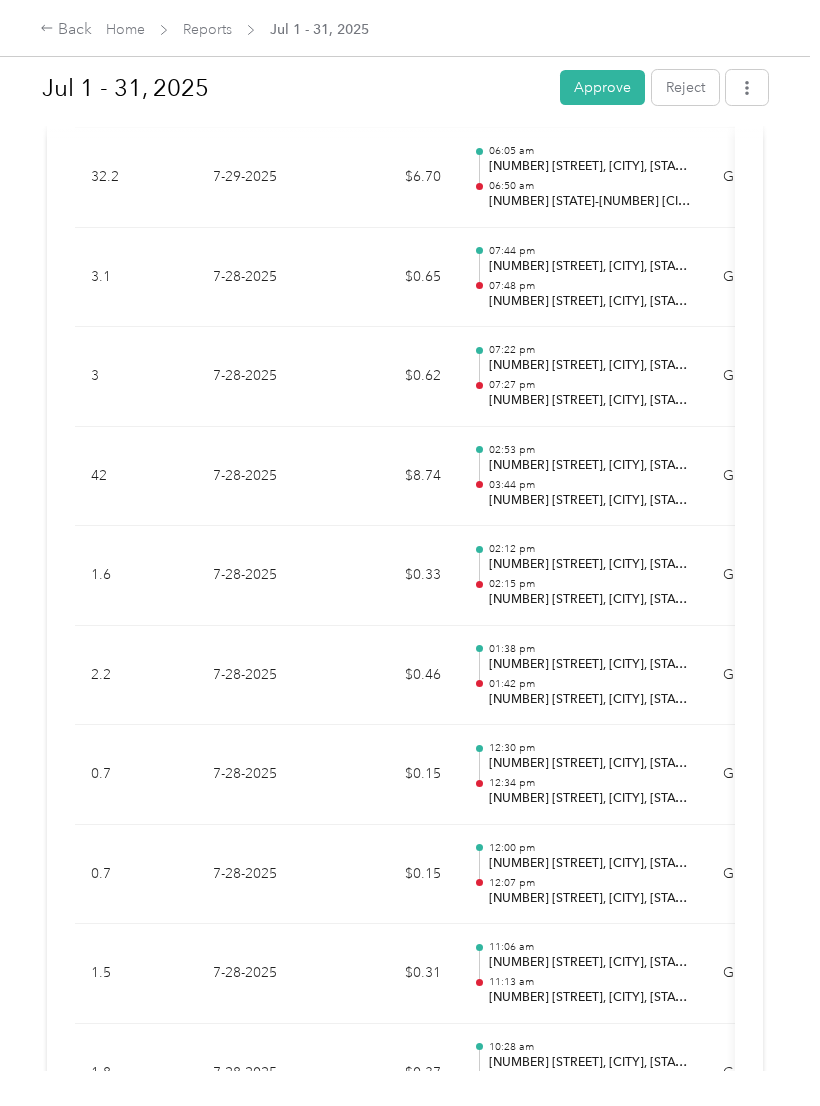 click on "Approve" at bounding box center [602, 87] 